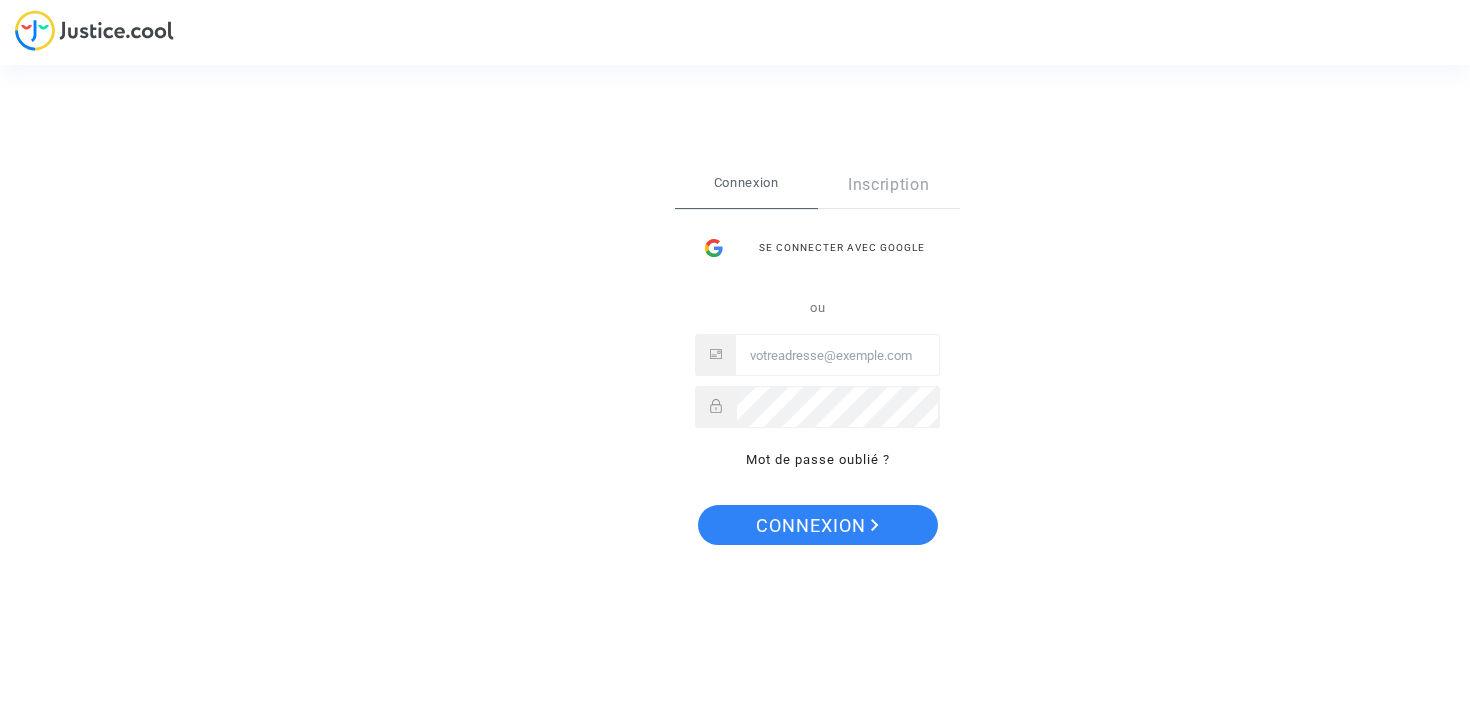 scroll, scrollTop: 0, scrollLeft: 0, axis: both 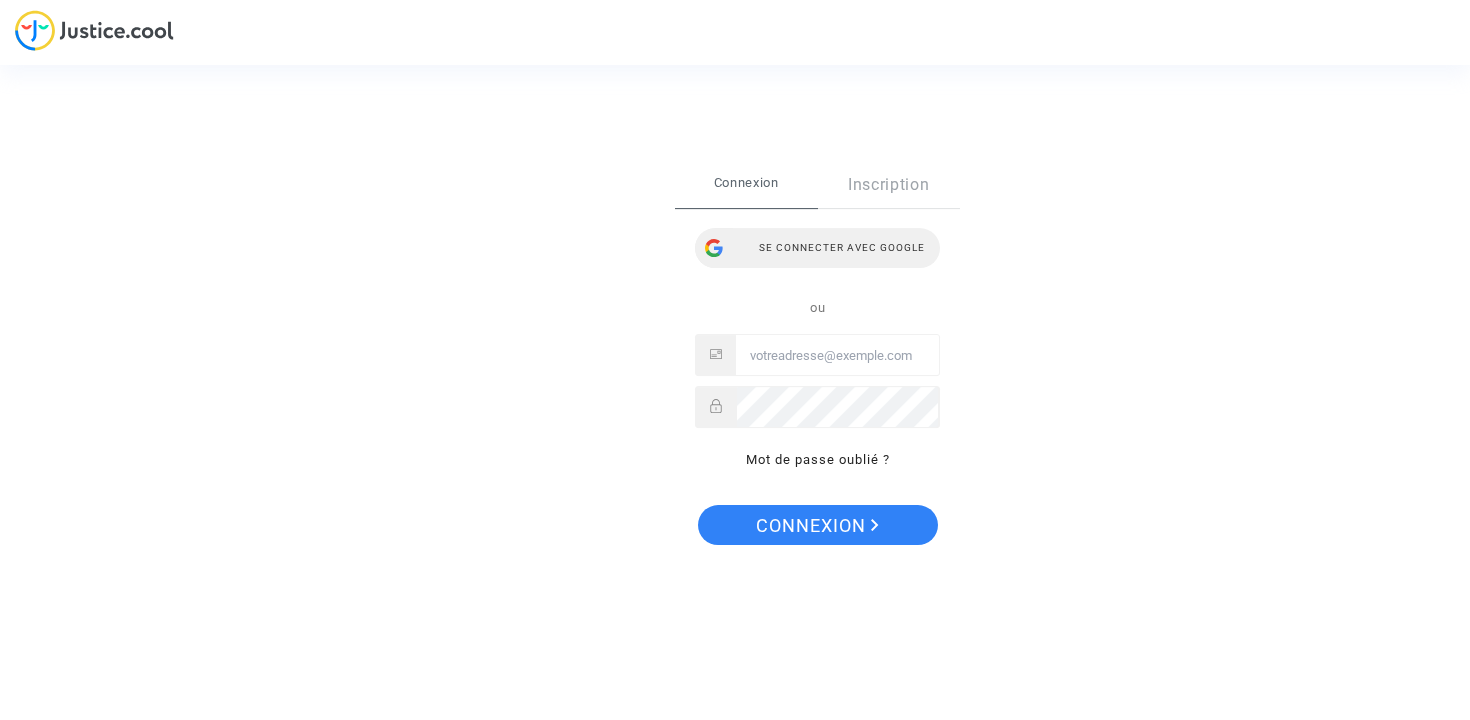 click on "Se connecter avec Google" at bounding box center [817, 248] 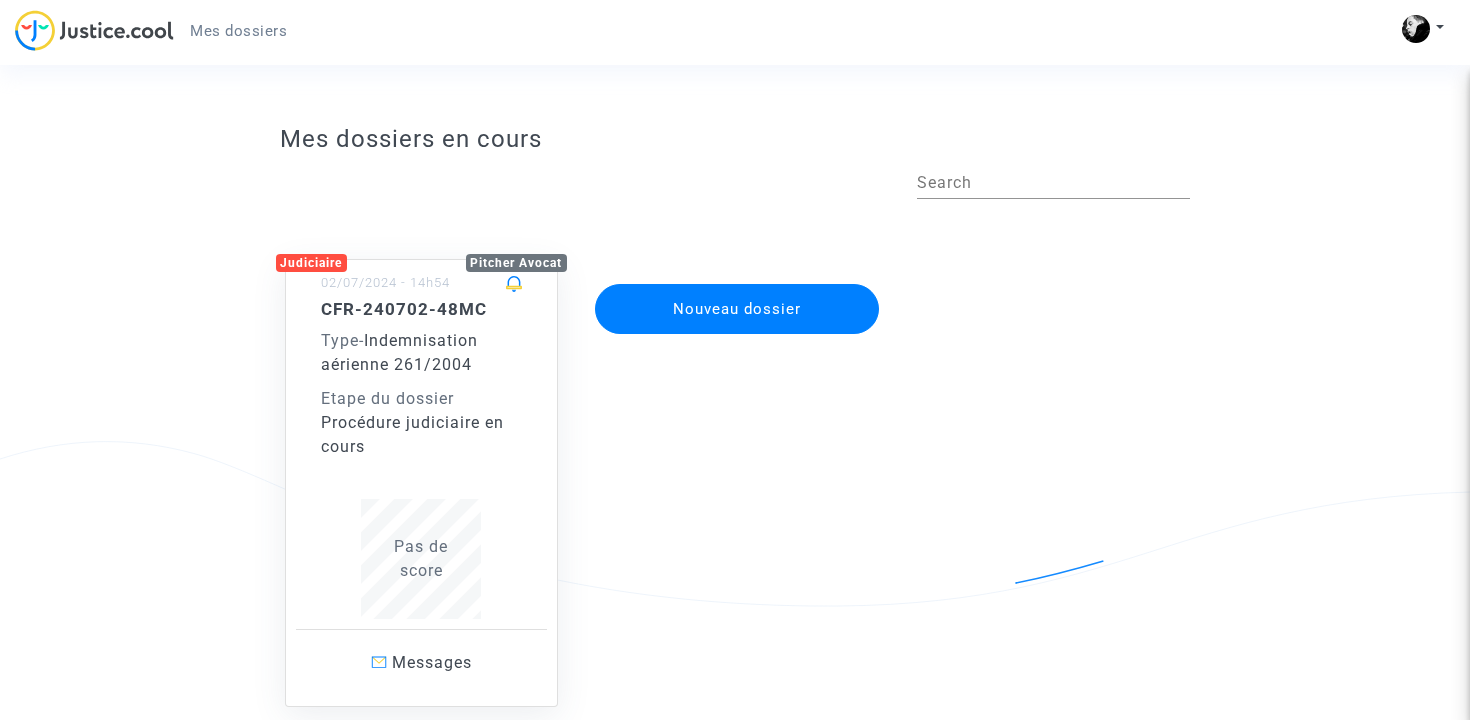 scroll, scrollTop: 0, scrollLeft: 0, axis: both 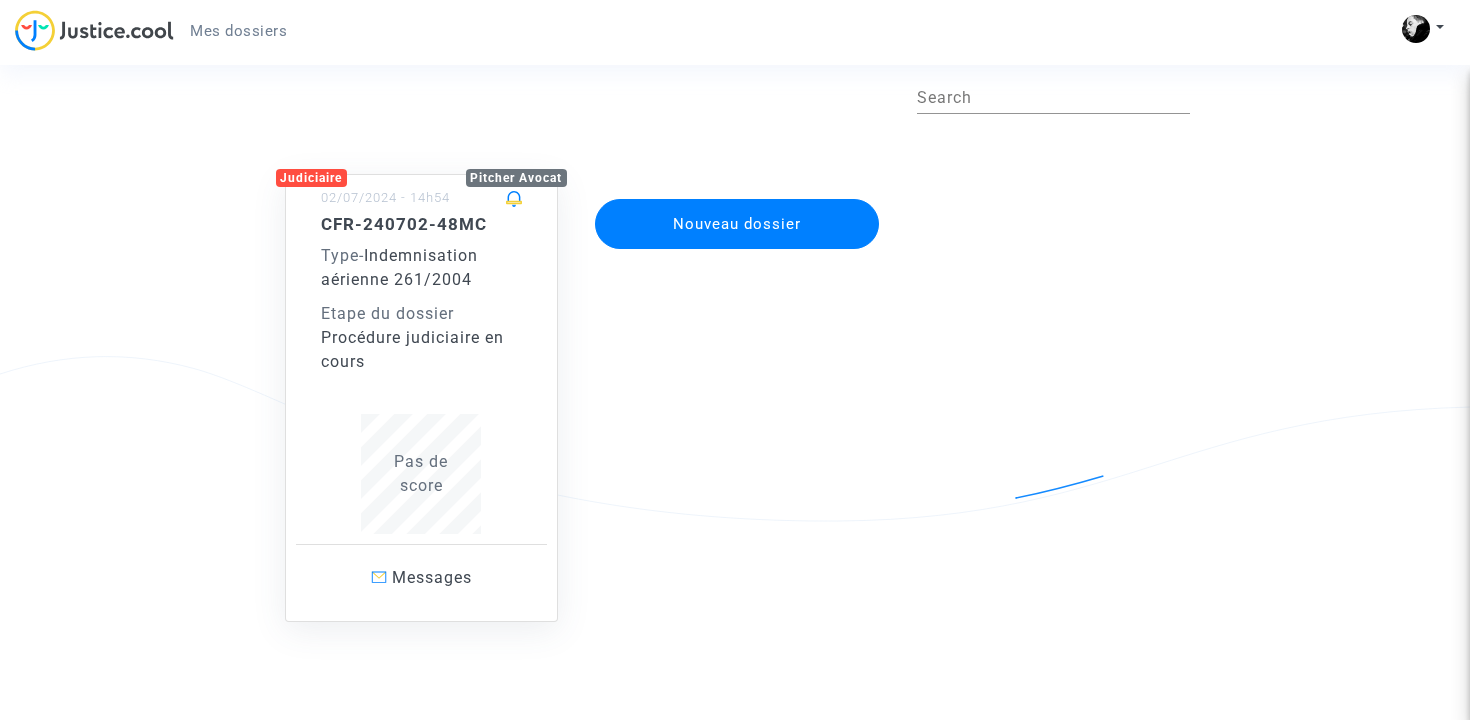 click on "Etape du dossier" at bounding box center (422, 314) 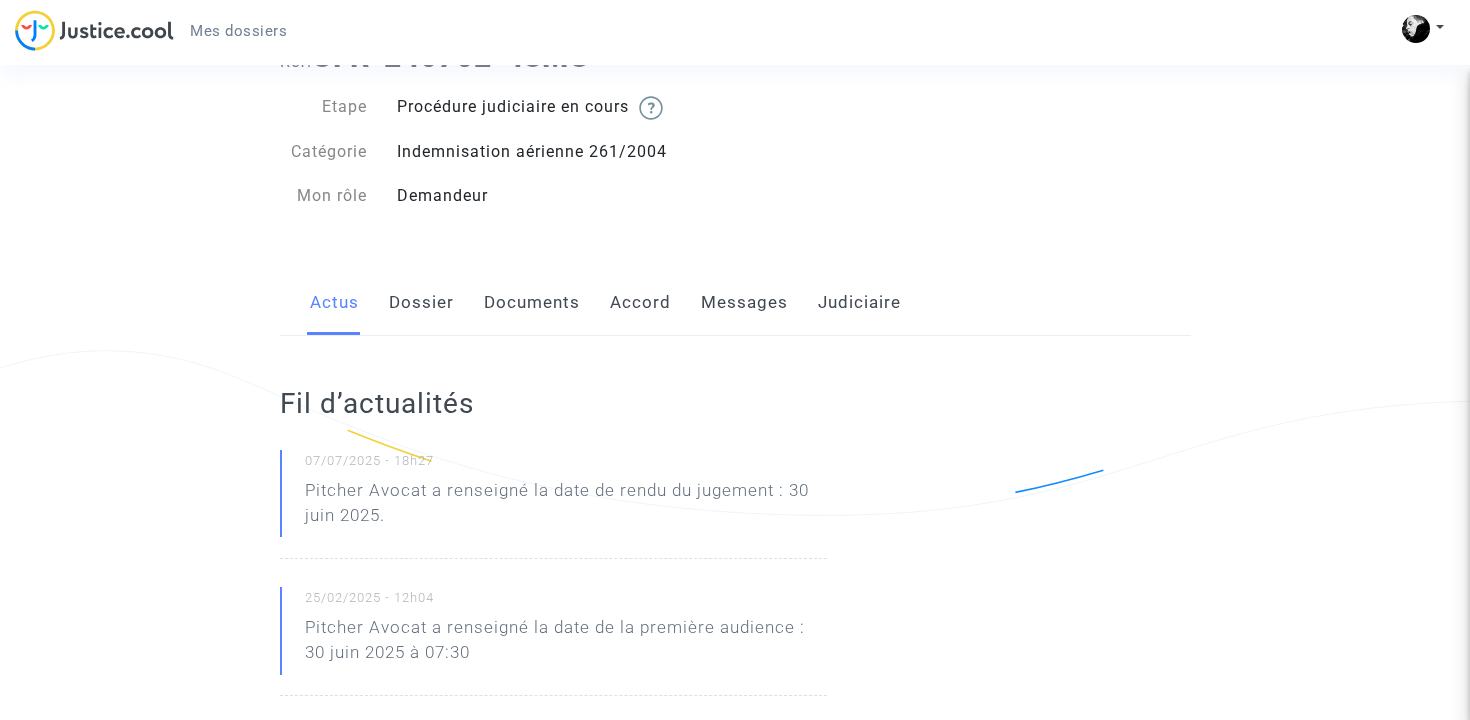 scroll, scrollTop: 92, scrollLeft: 0, axis: vertical 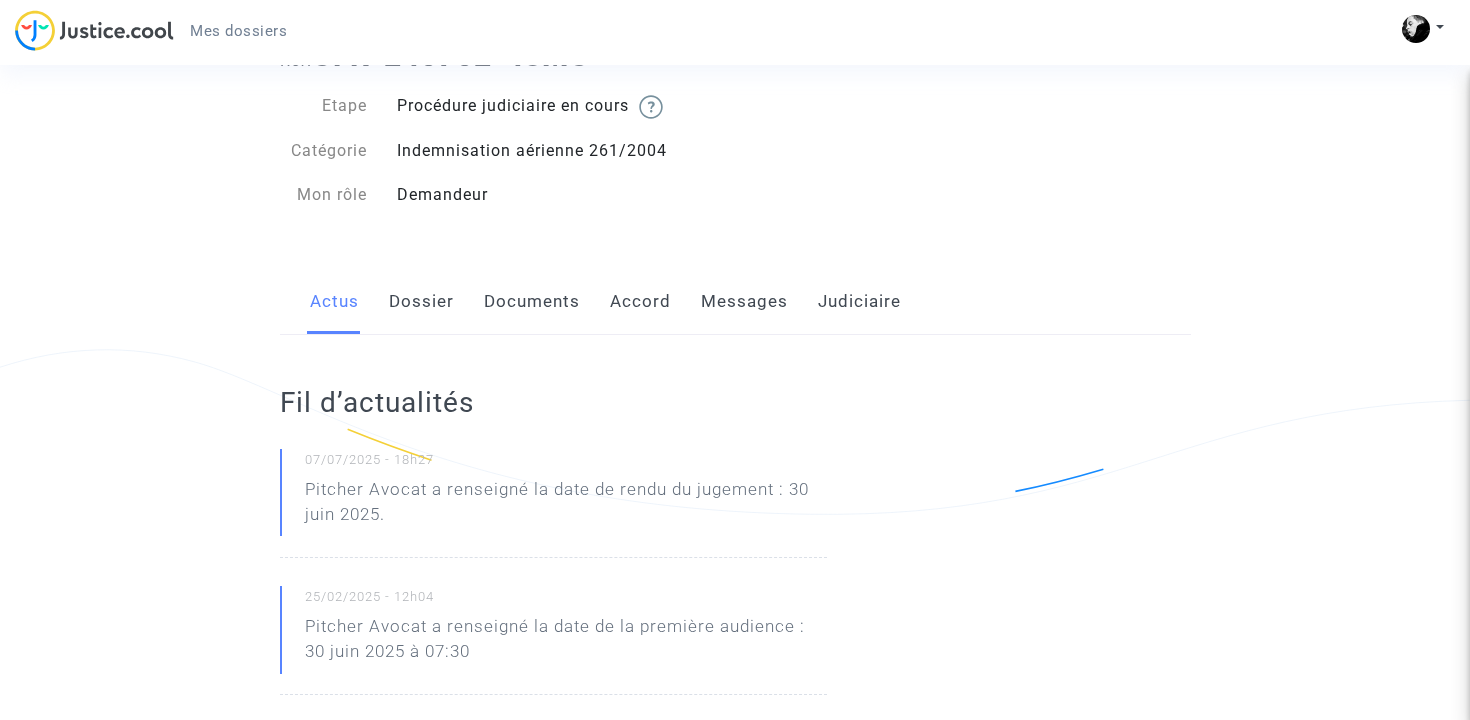click on "Pitcher Avocat a renseigné la date de rendu du jugement : 30 juin 2025." at bounding box center [566, 507] 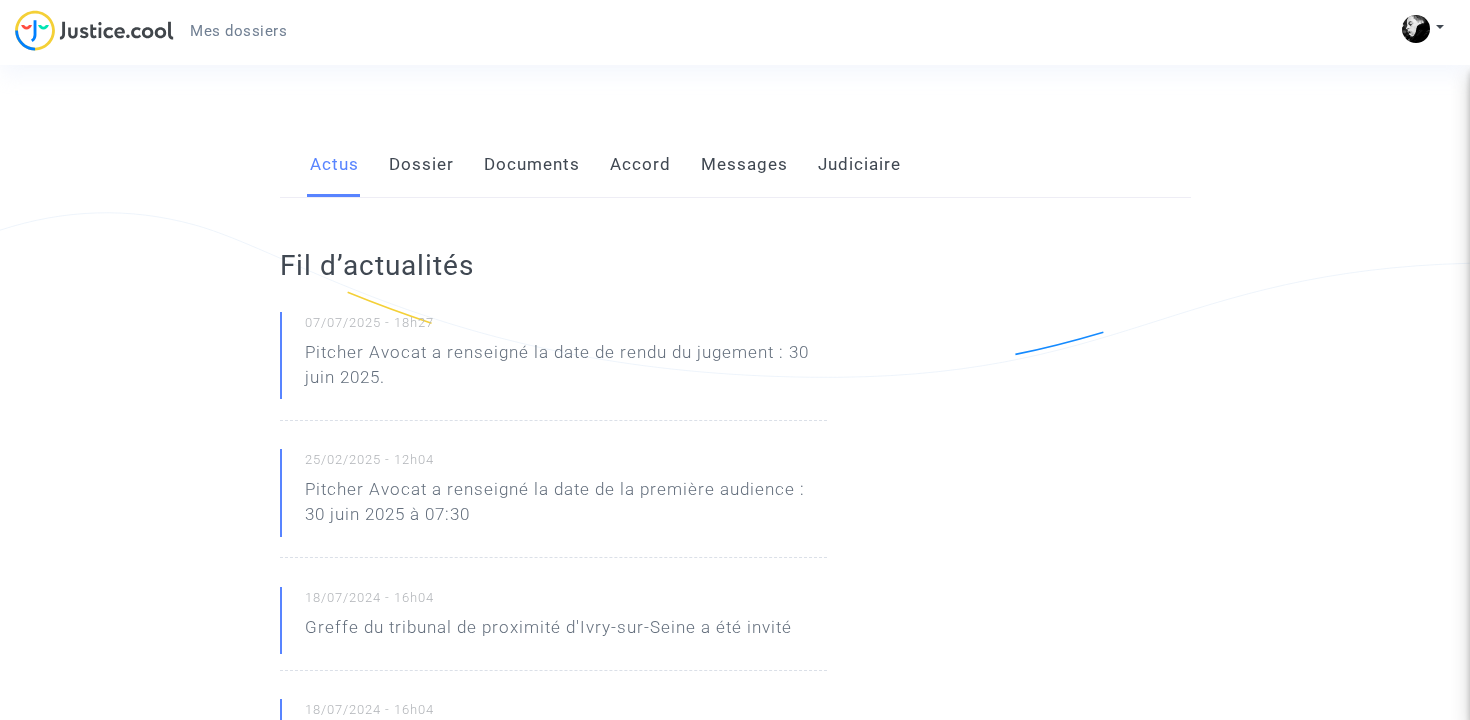 scroll, scrollTop: 162, scrollLeft: 0, axis: vertical 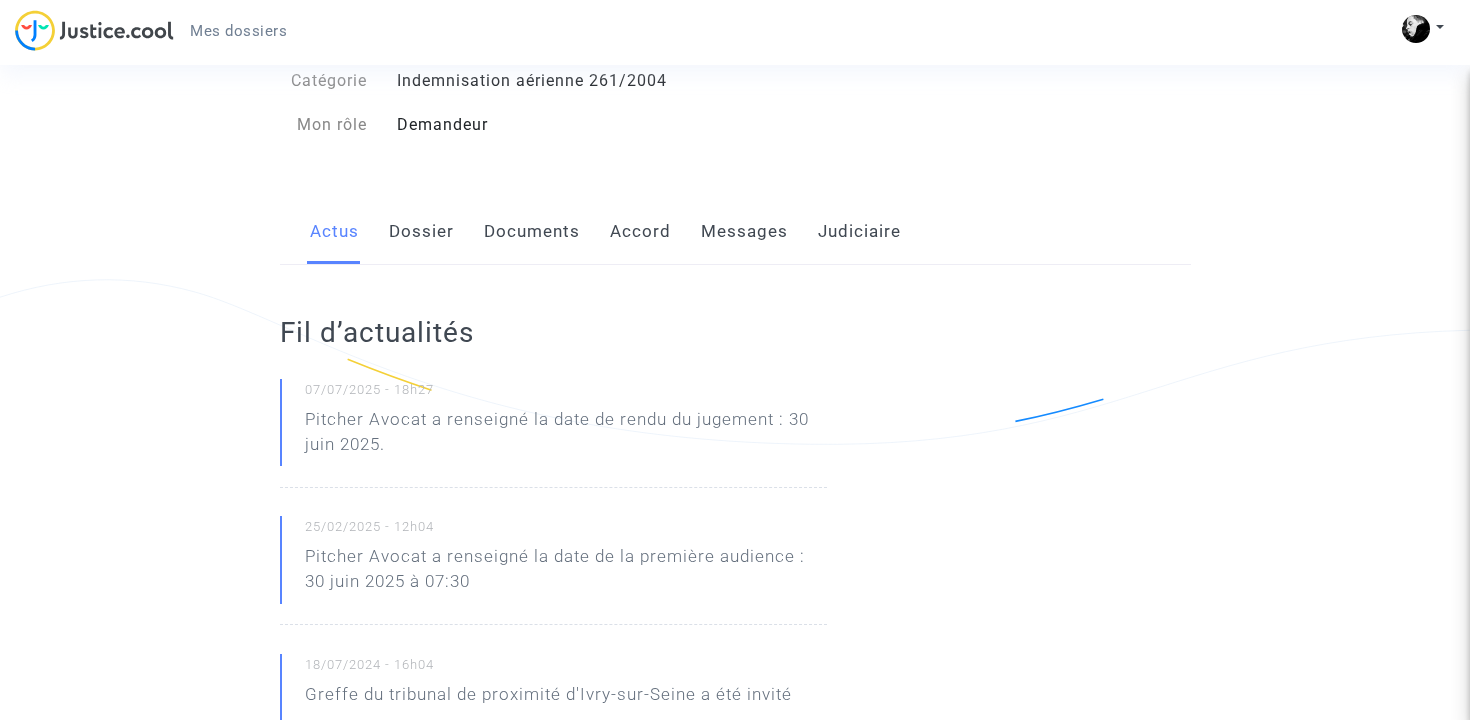 click on "Dossier" at bounding box center [421, 232] 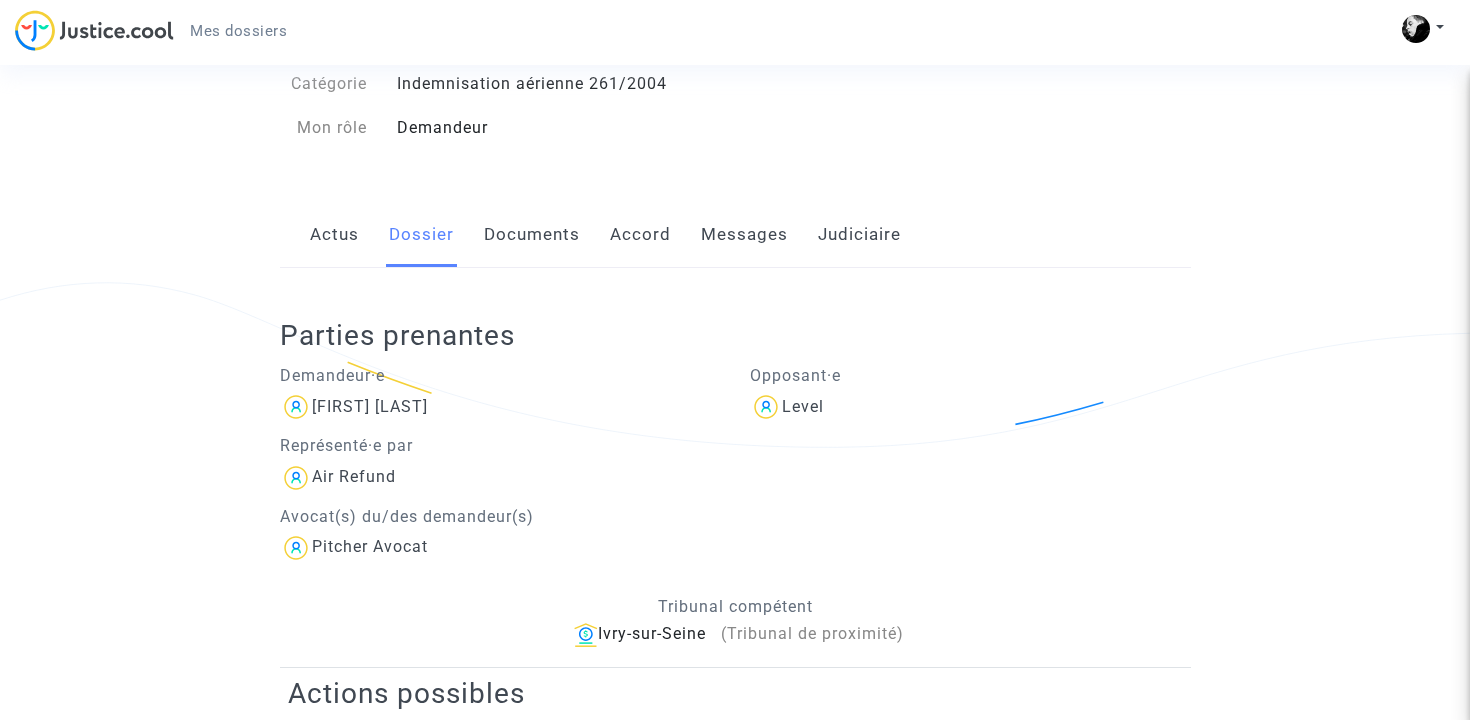 scroll, scrollTop: 24, scrollLeft: 0, axis: vertical 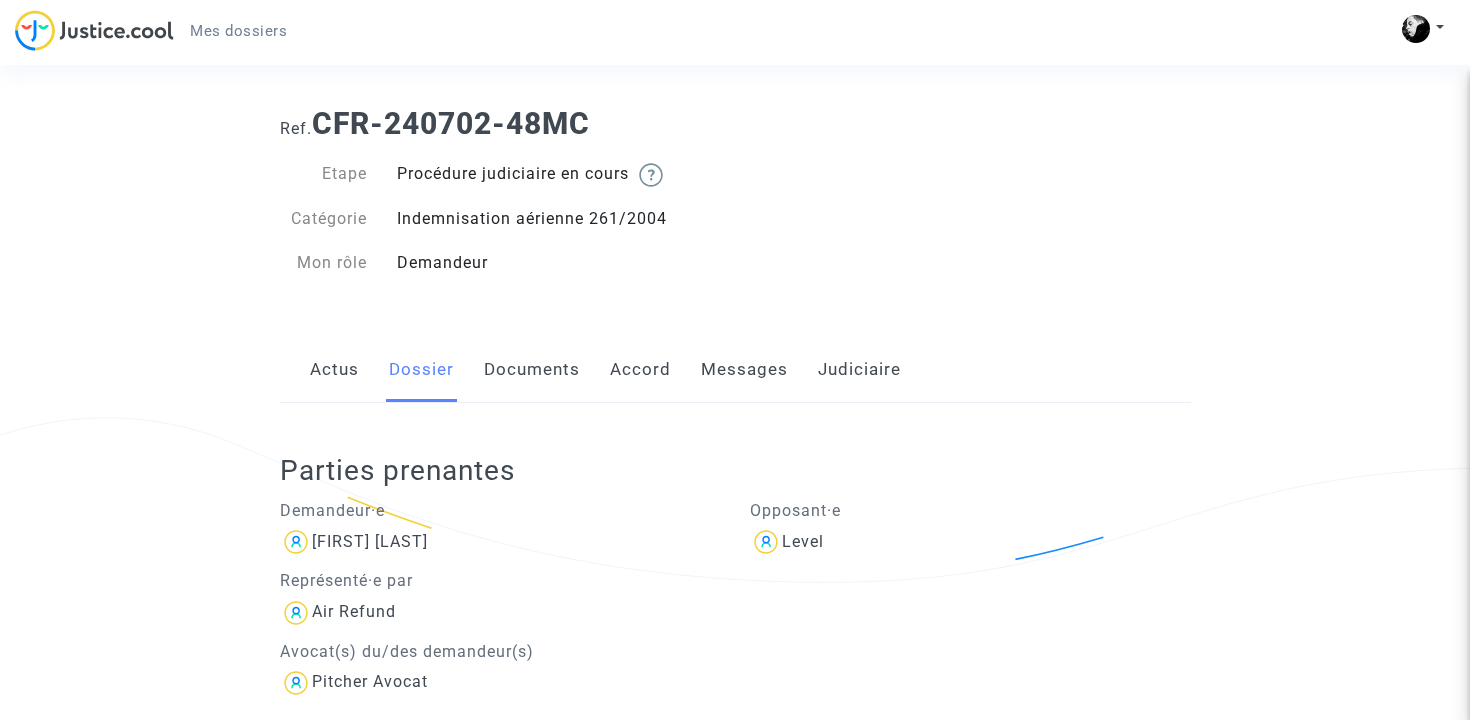 click on "Documents" at bounding box center (532, 370) 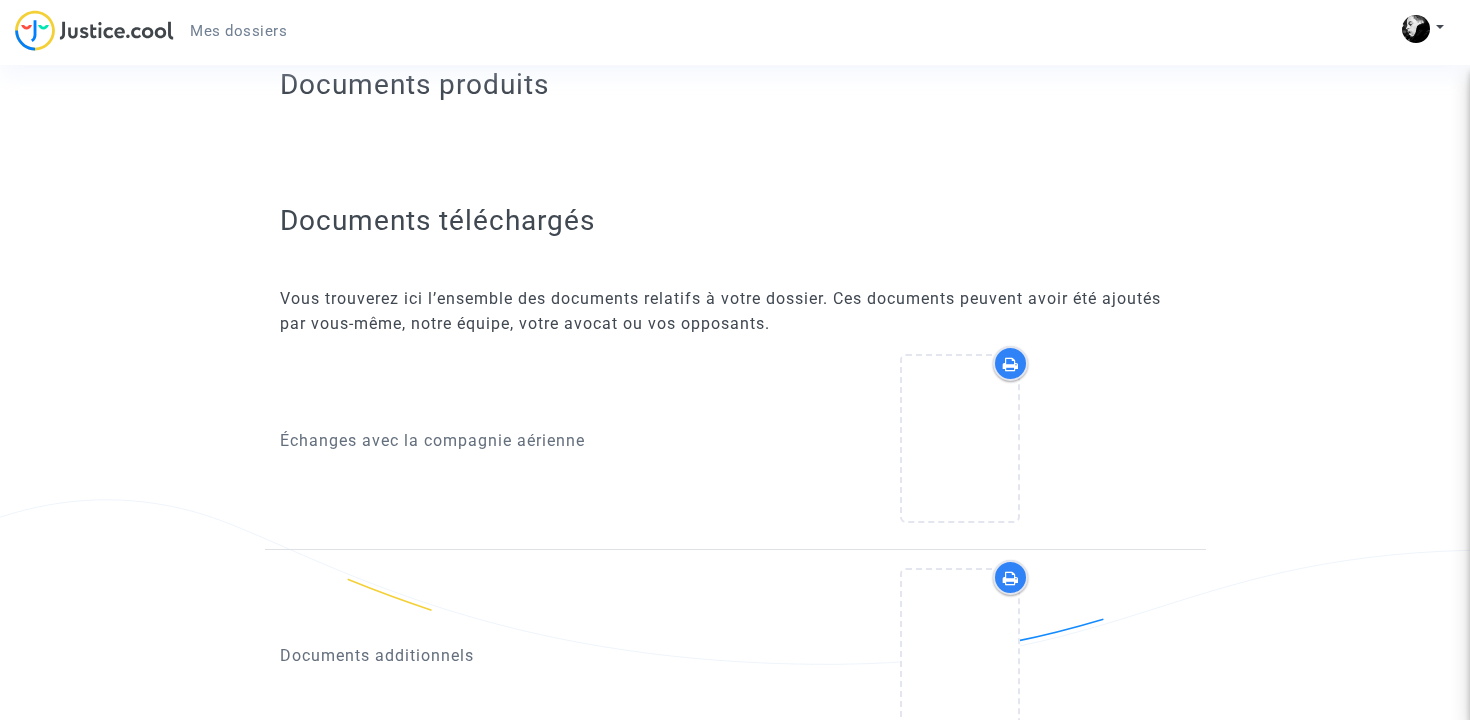 scroll, scrollTop: 767, scrollLeft: 0, axis: vertical 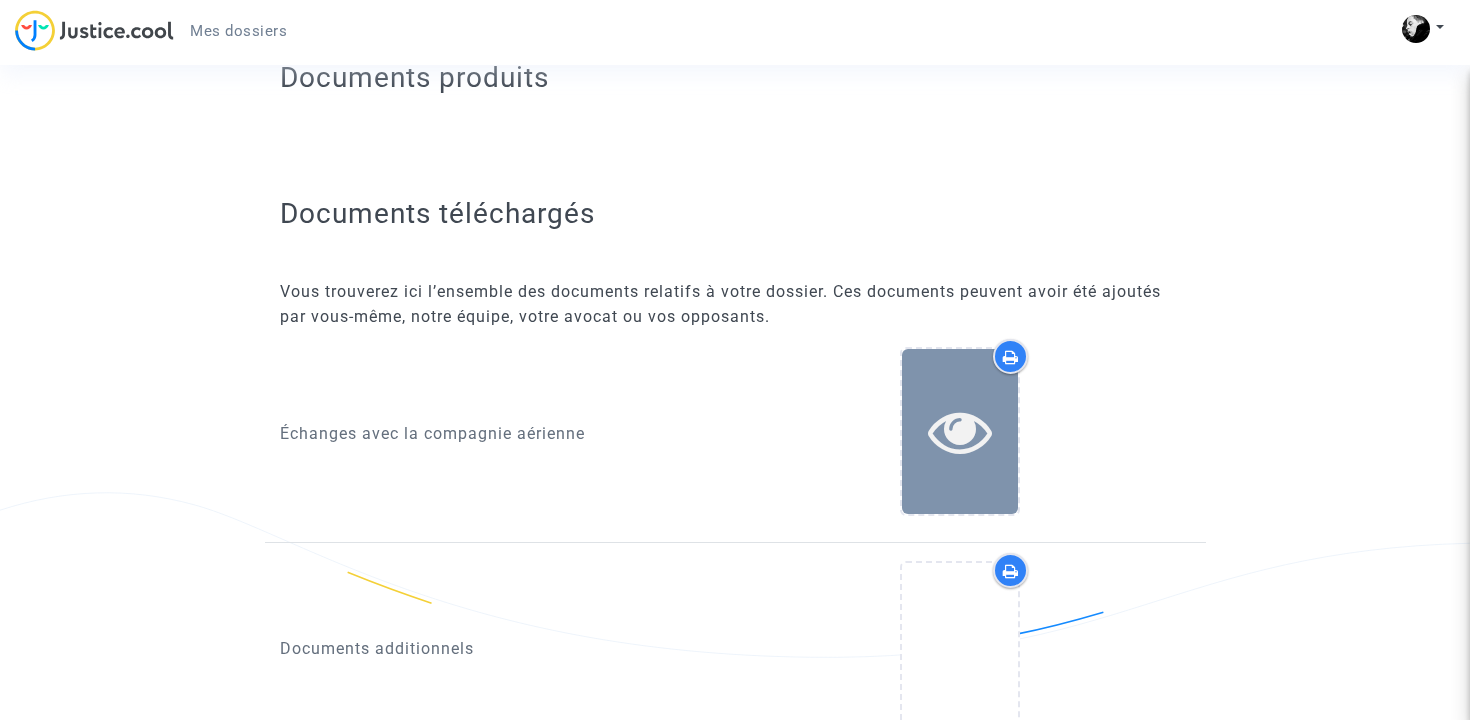 click at bounding box center [960, 431] 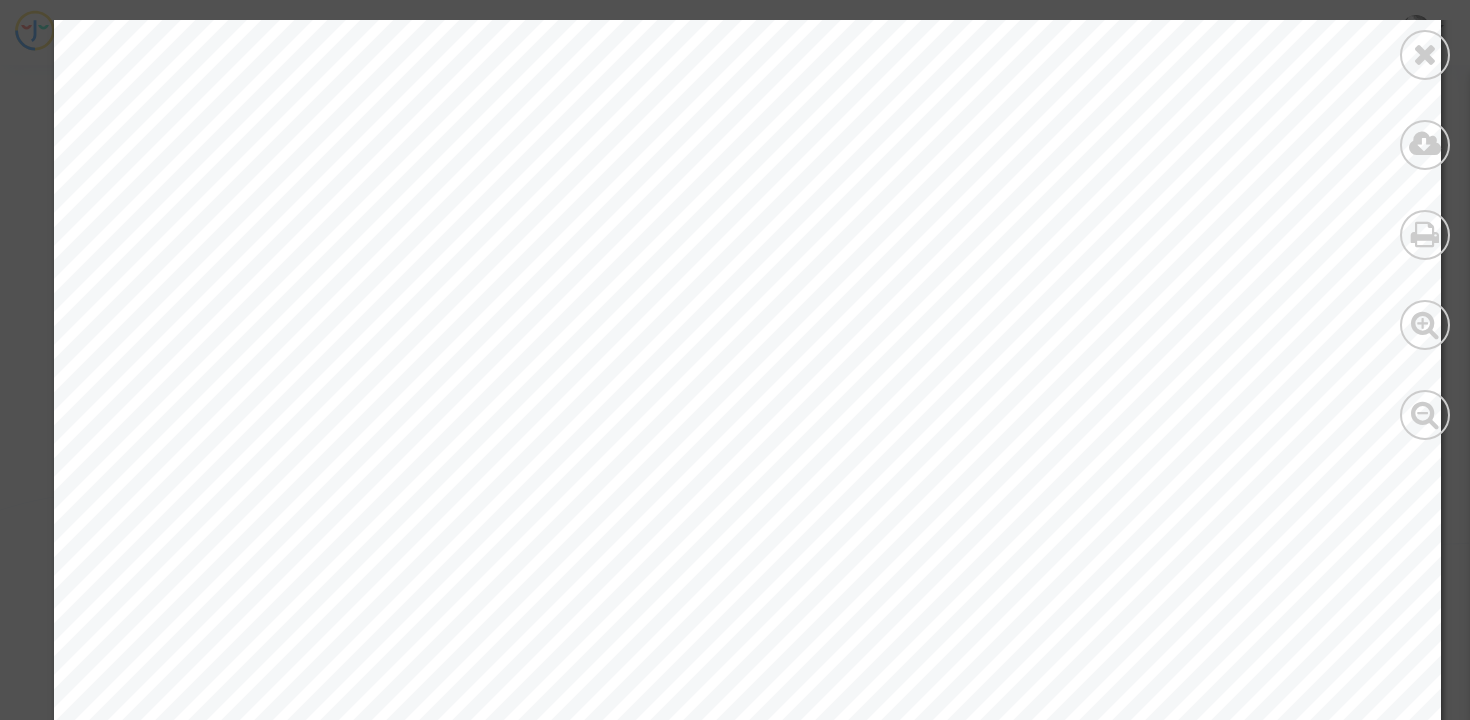 scroll, scrollTop: 20960, scrollLeft: 0, axis: vertical 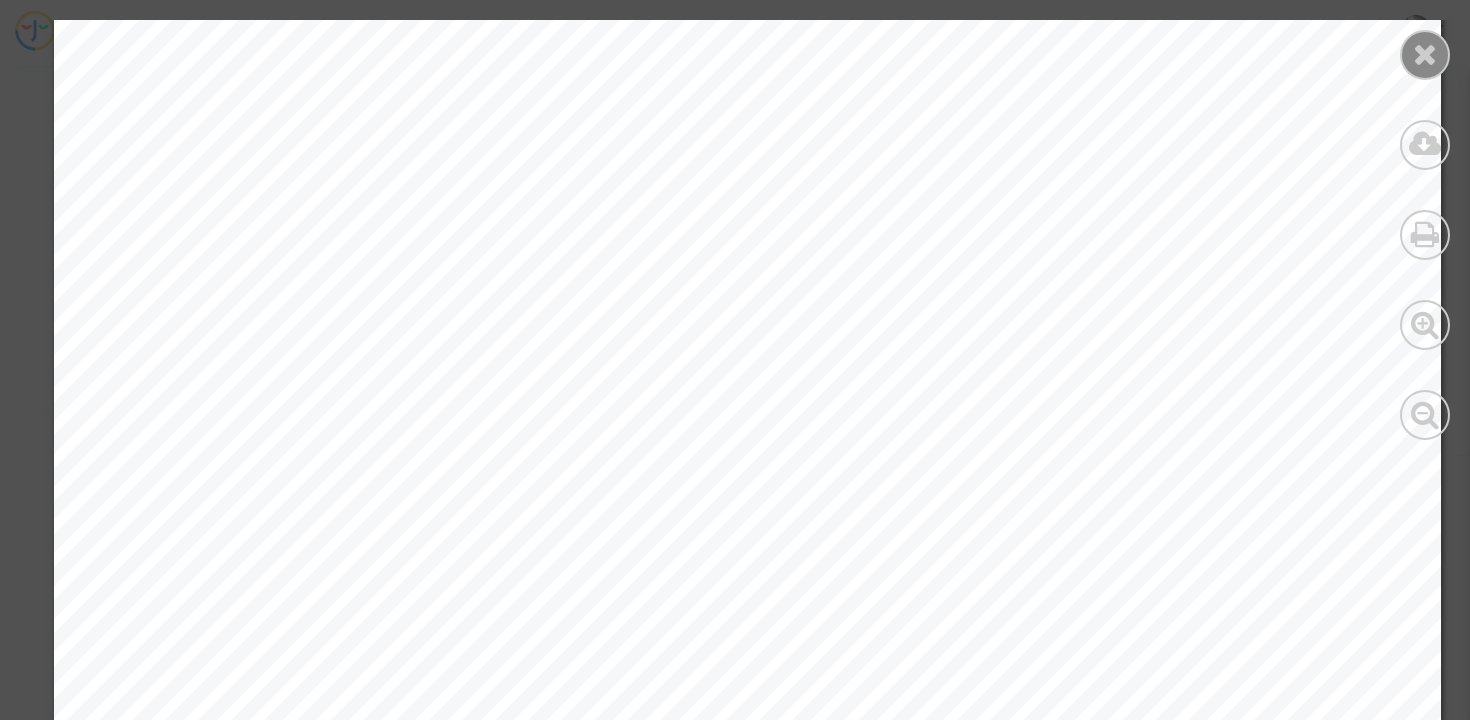 click at bounding box center (1425, 54) 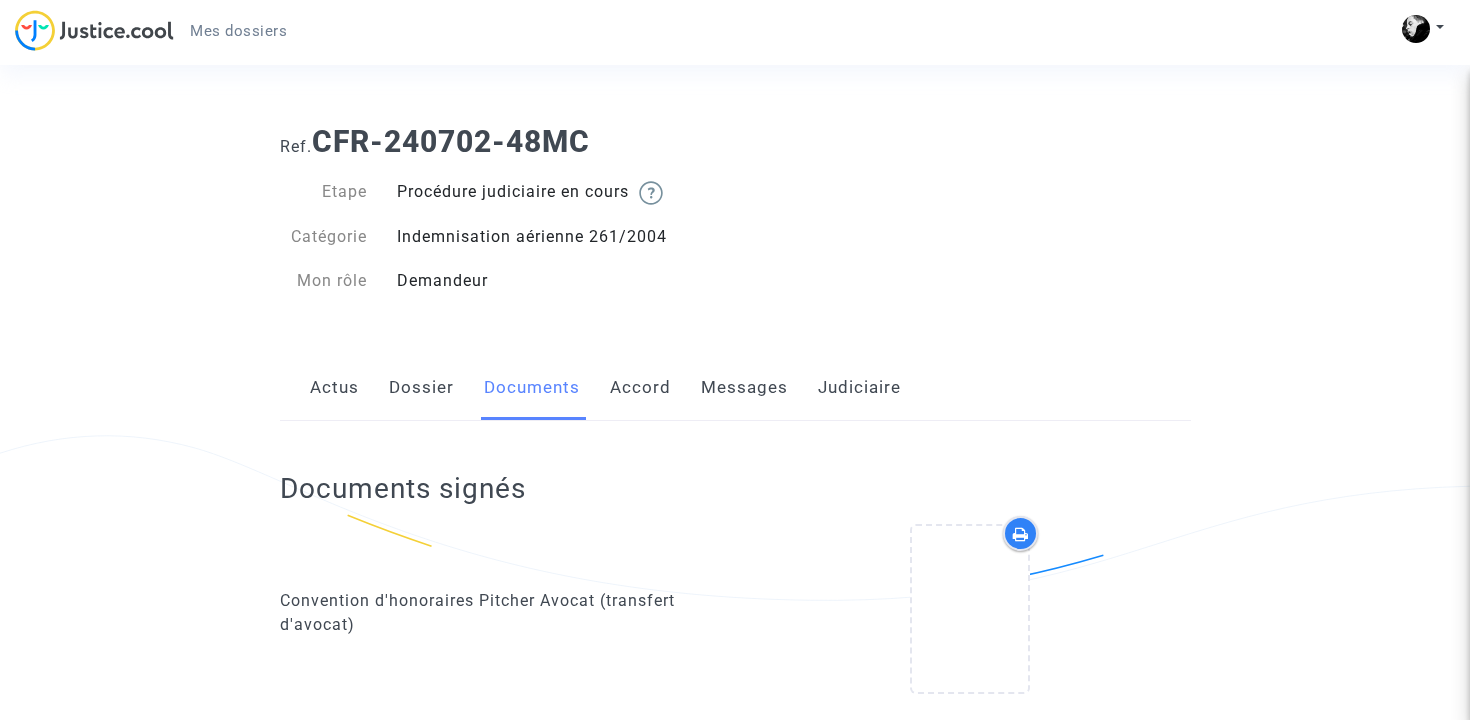 scroll, scrollTop: 0, scrollLeft: 0, axis: both 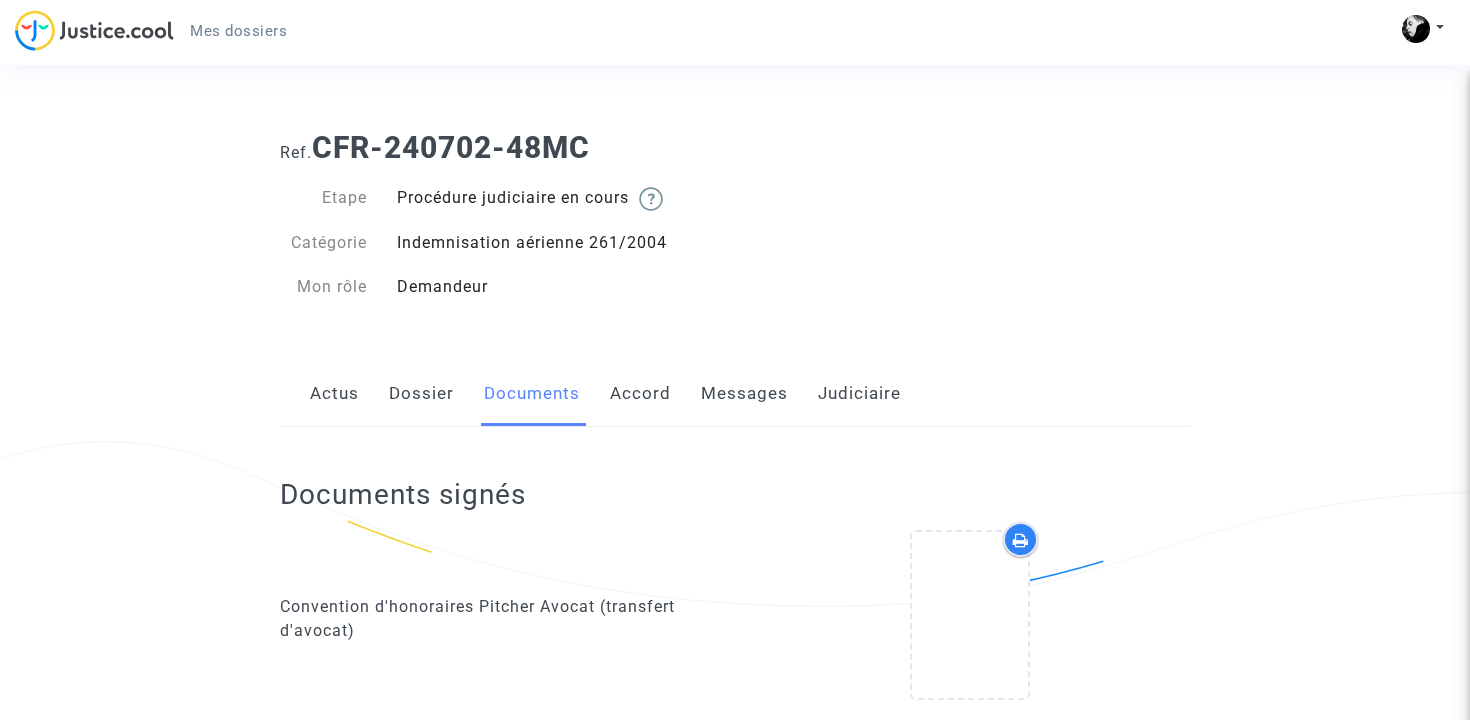 click on "Accord" at bounding box center [640, 394] 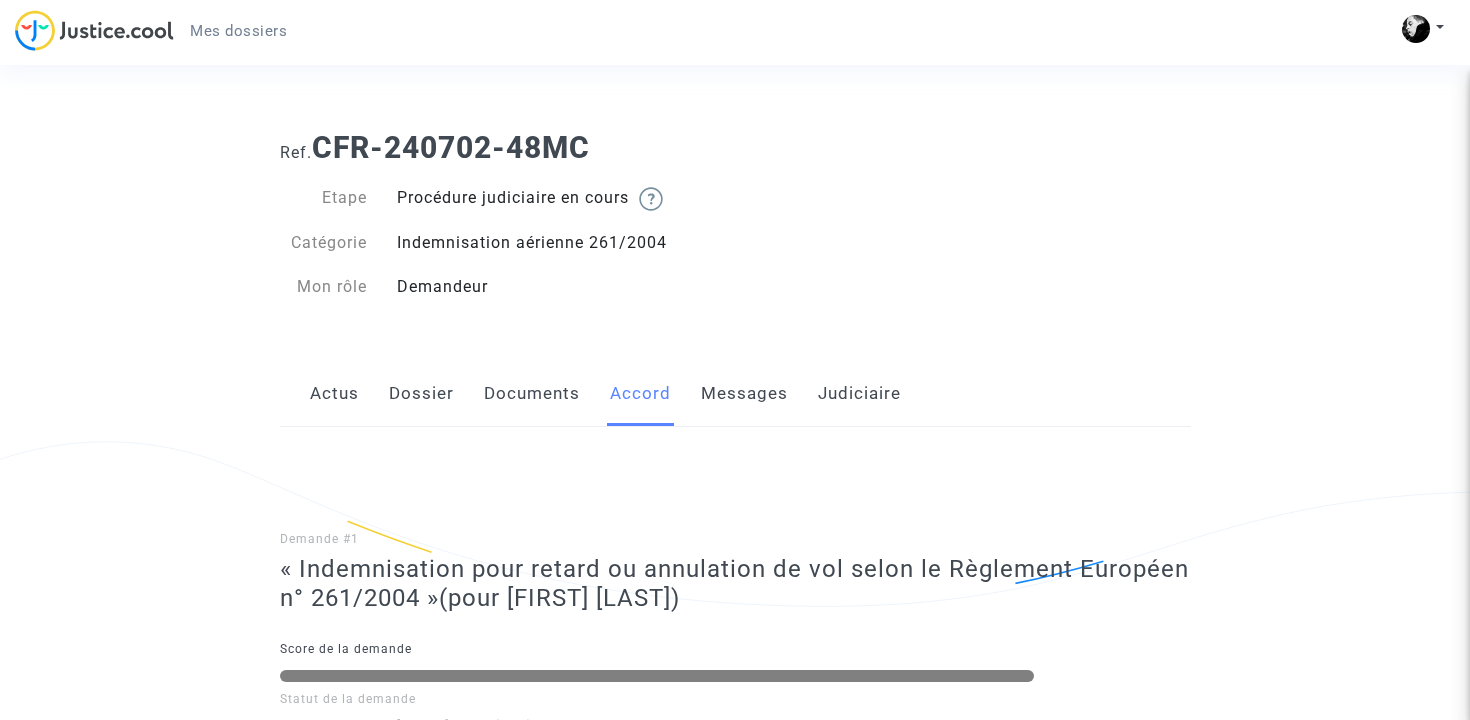 click on "Documents" at bounding box center (532, 394) 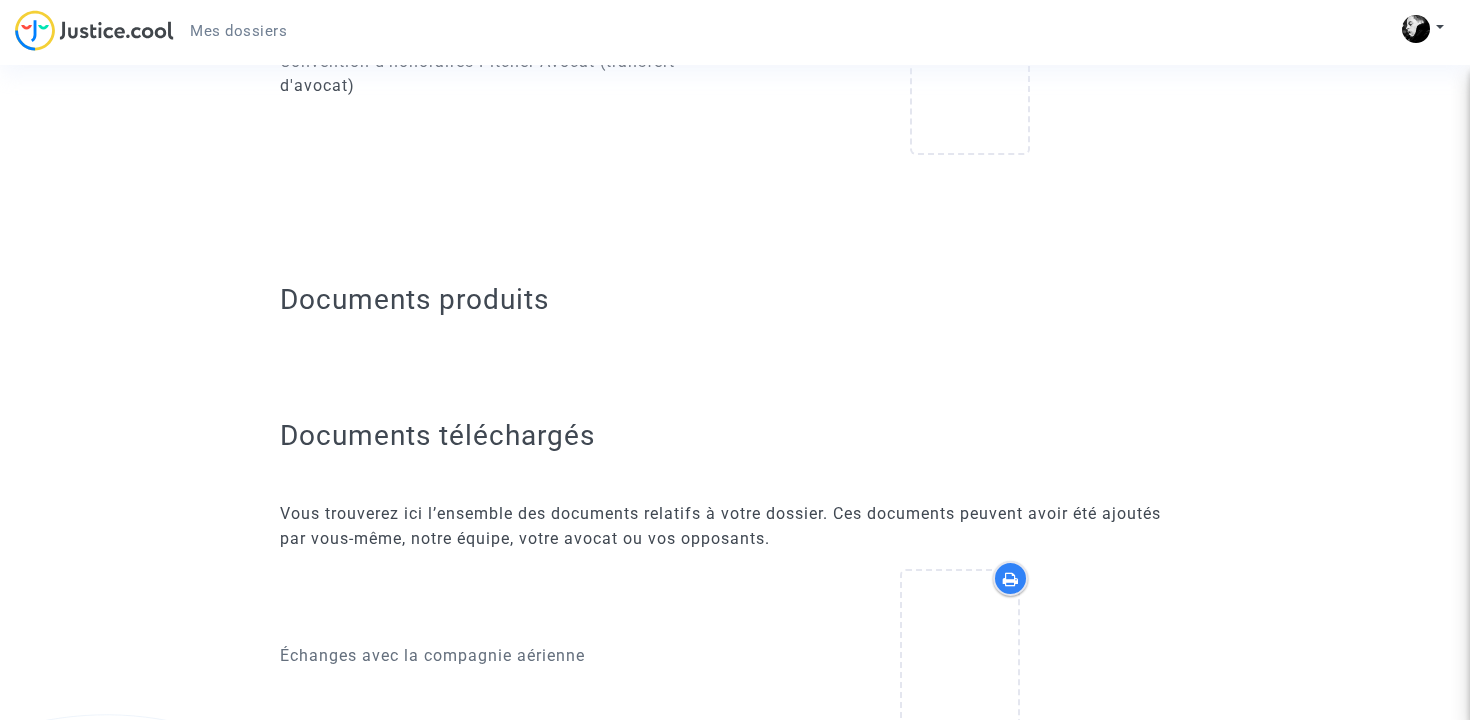 scroll, scrollTop: 0, scrollLeft: 0, axis: both 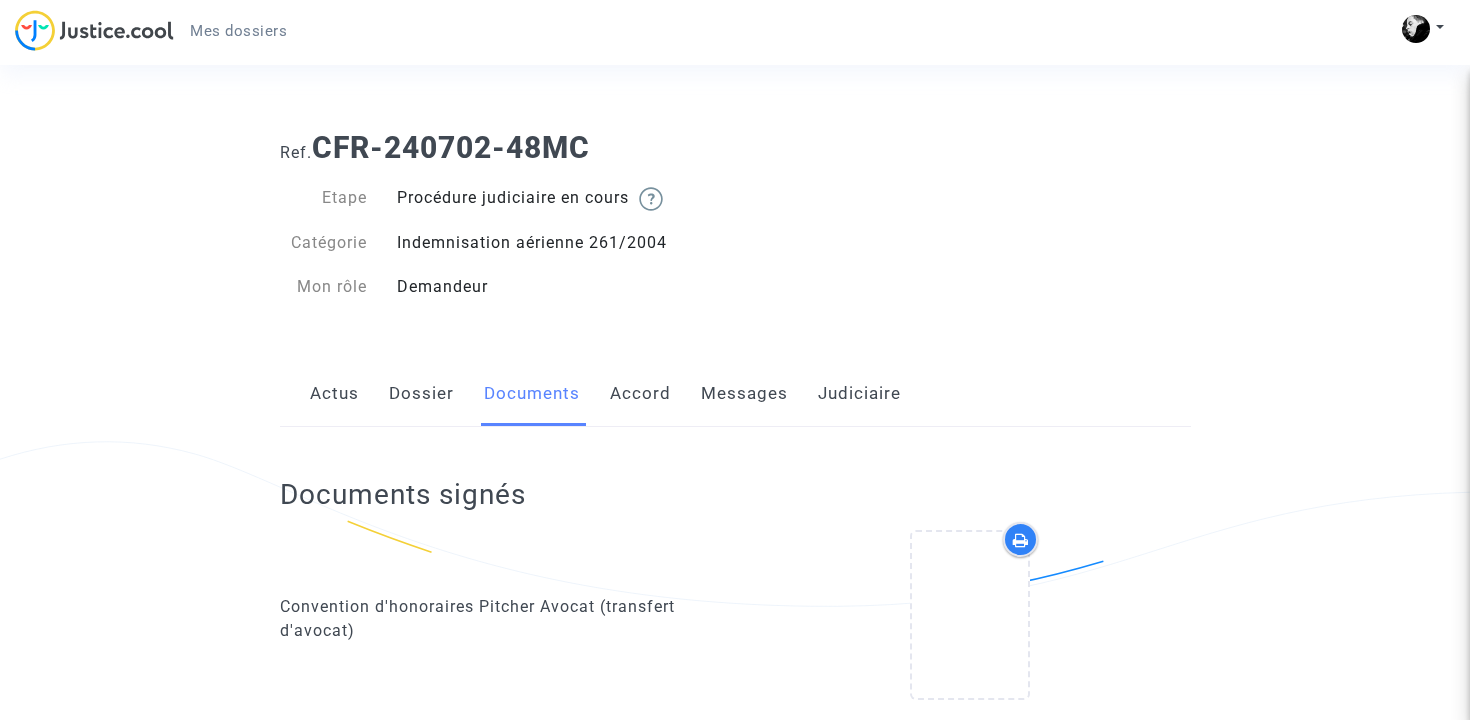 click on "Messages" at bounding box center [744, 394] 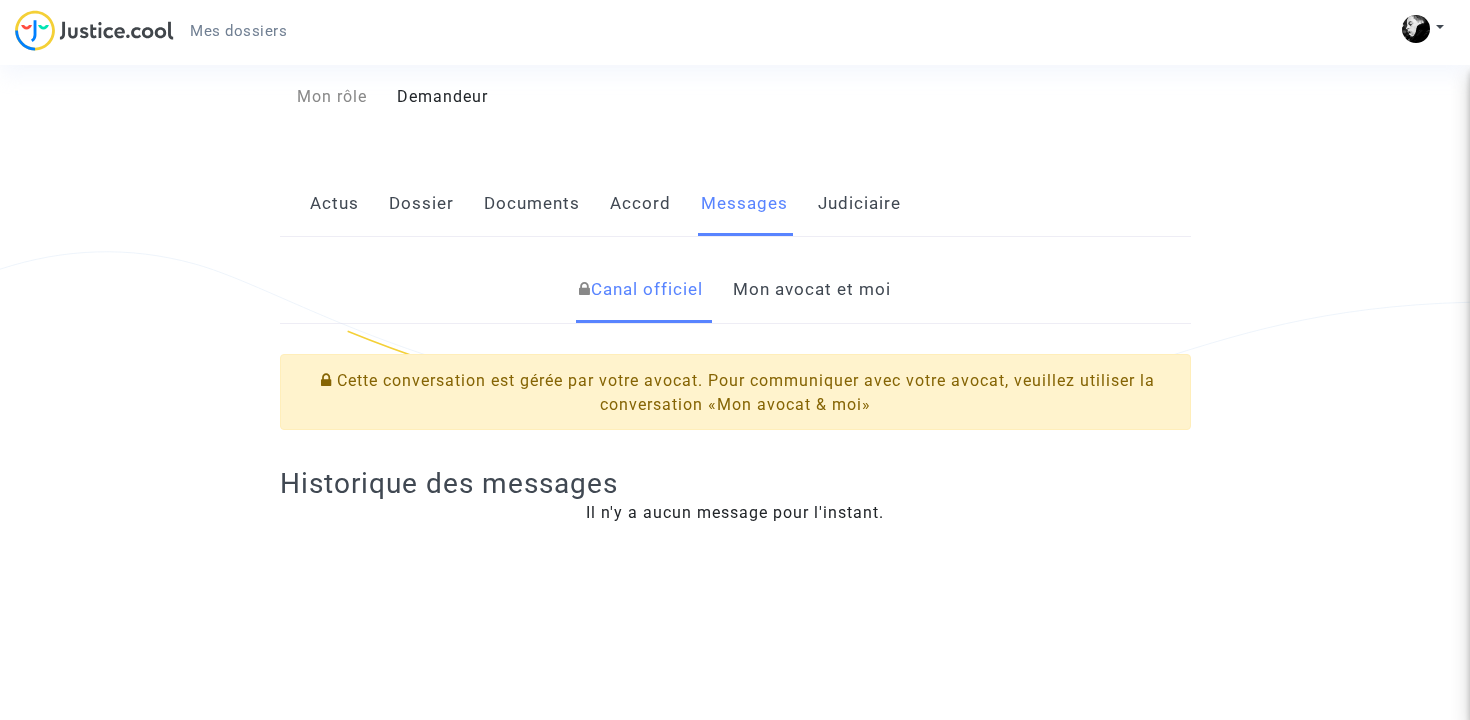 scroll, scrollTop: 147, scrollLeft: 0, axis: vertical 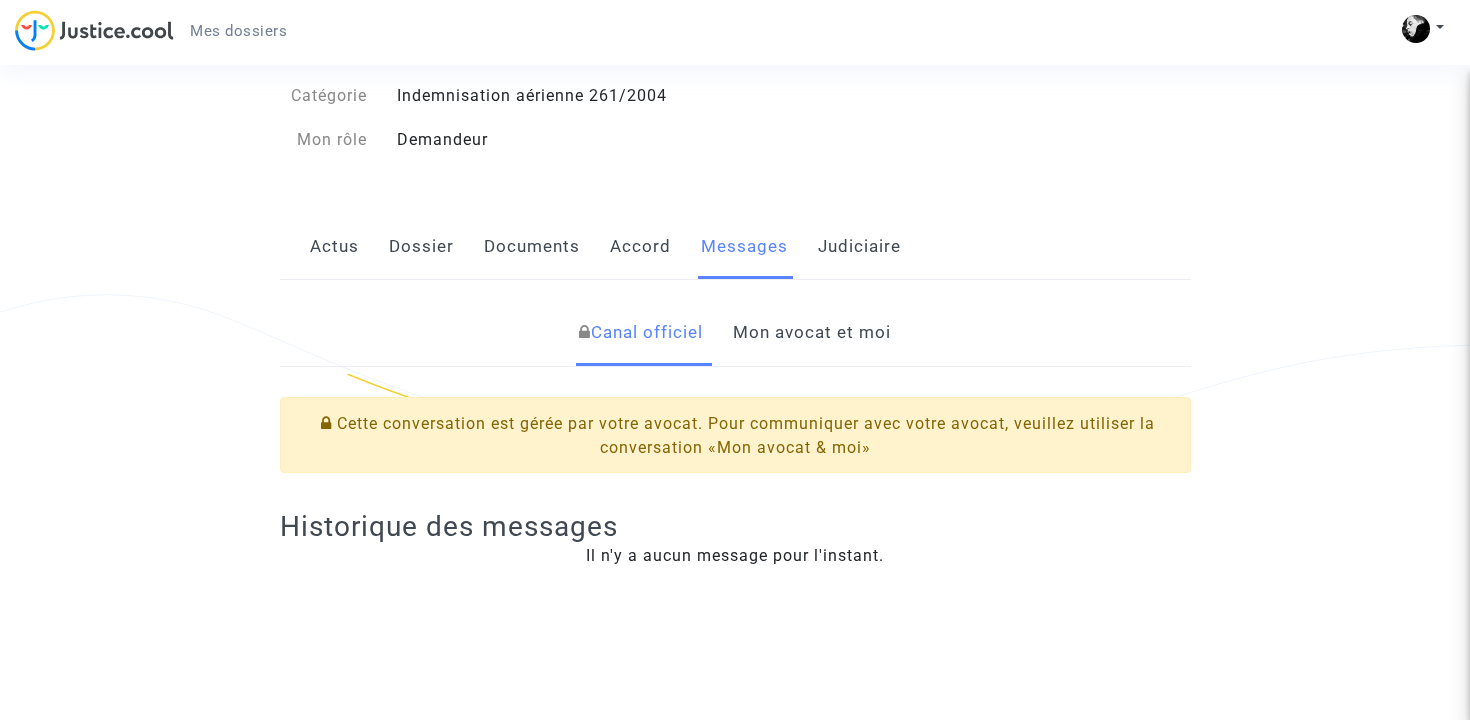 click on "Judiciaire" at bounding box center (859, 247) 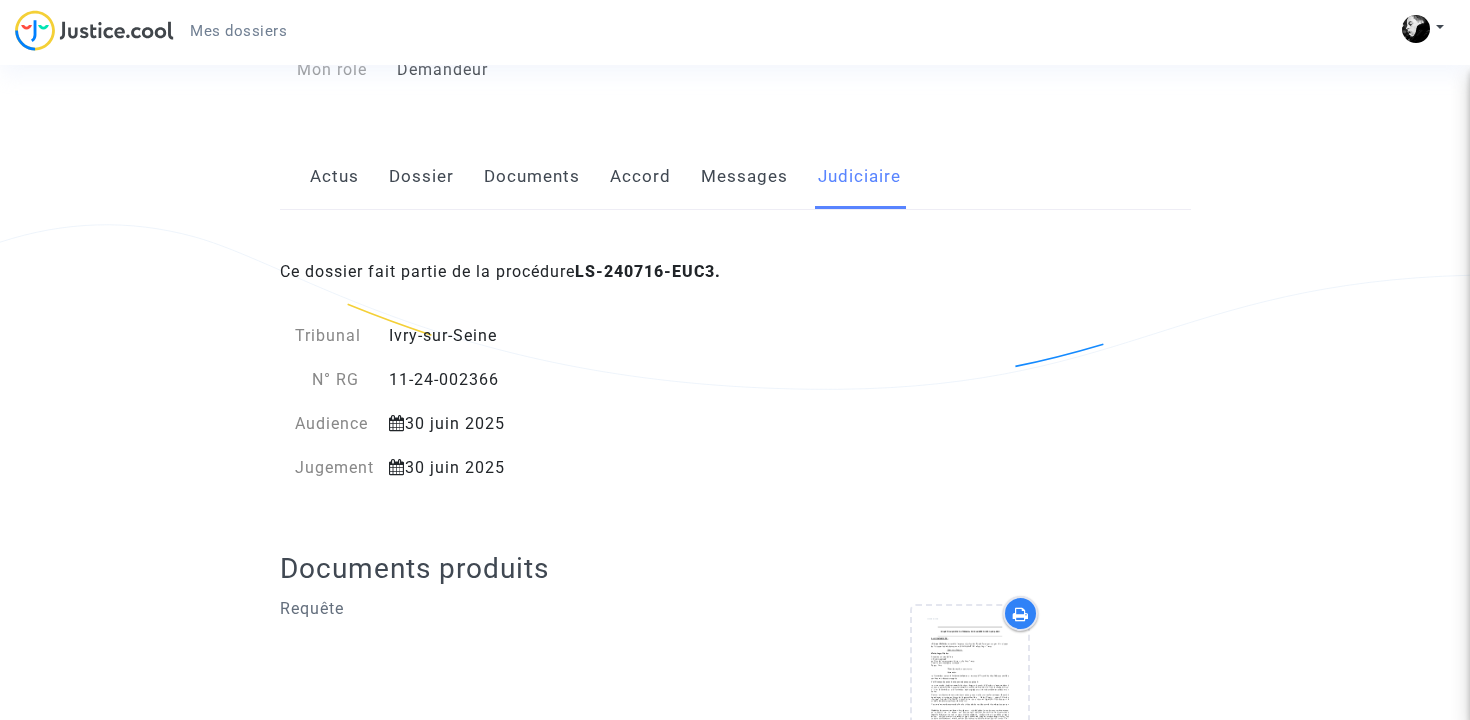 scroll, scrollTop: 348, scrollLeft: 0, axis: vertical 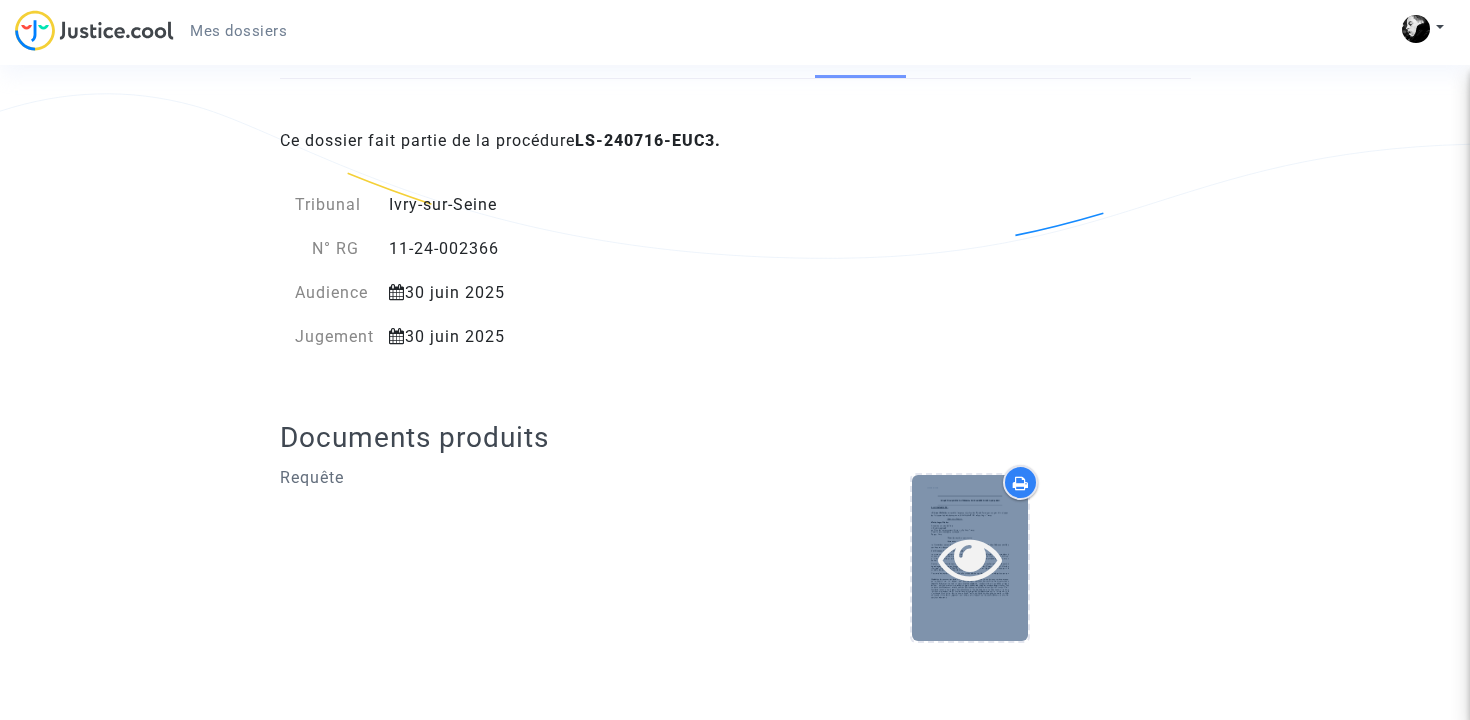 click at bounding box center (970, 558) 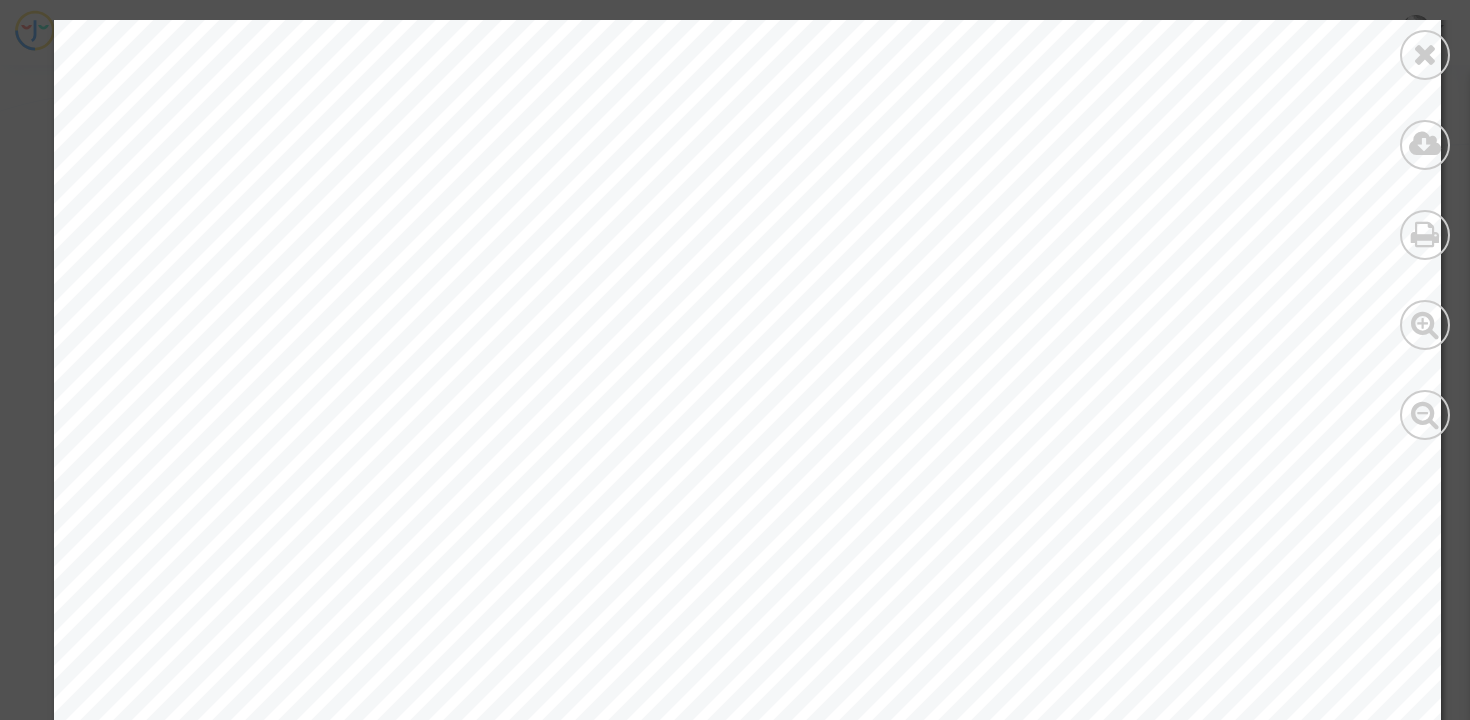 scroll, scrollTop: 50163, scrollLeft: 0, axis: vertical 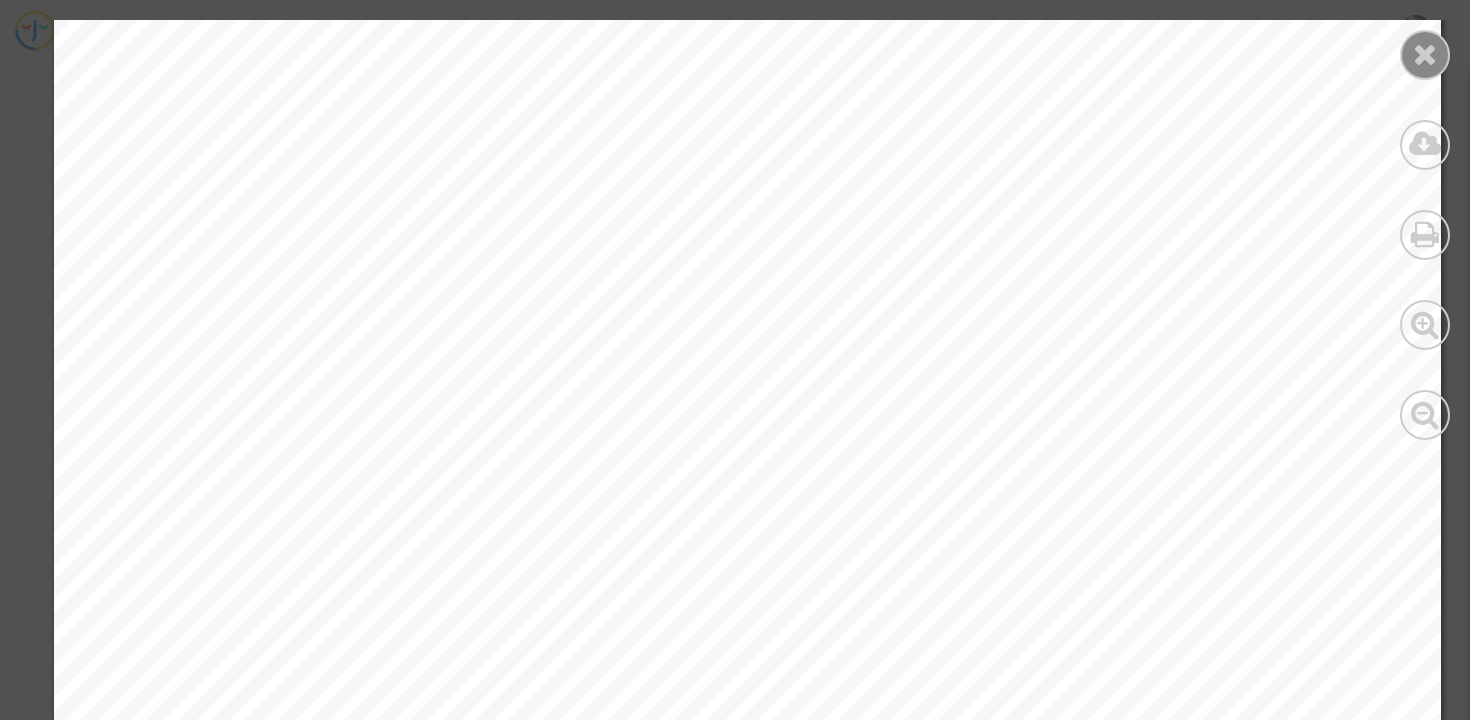click at bounding box center [1425, 54] 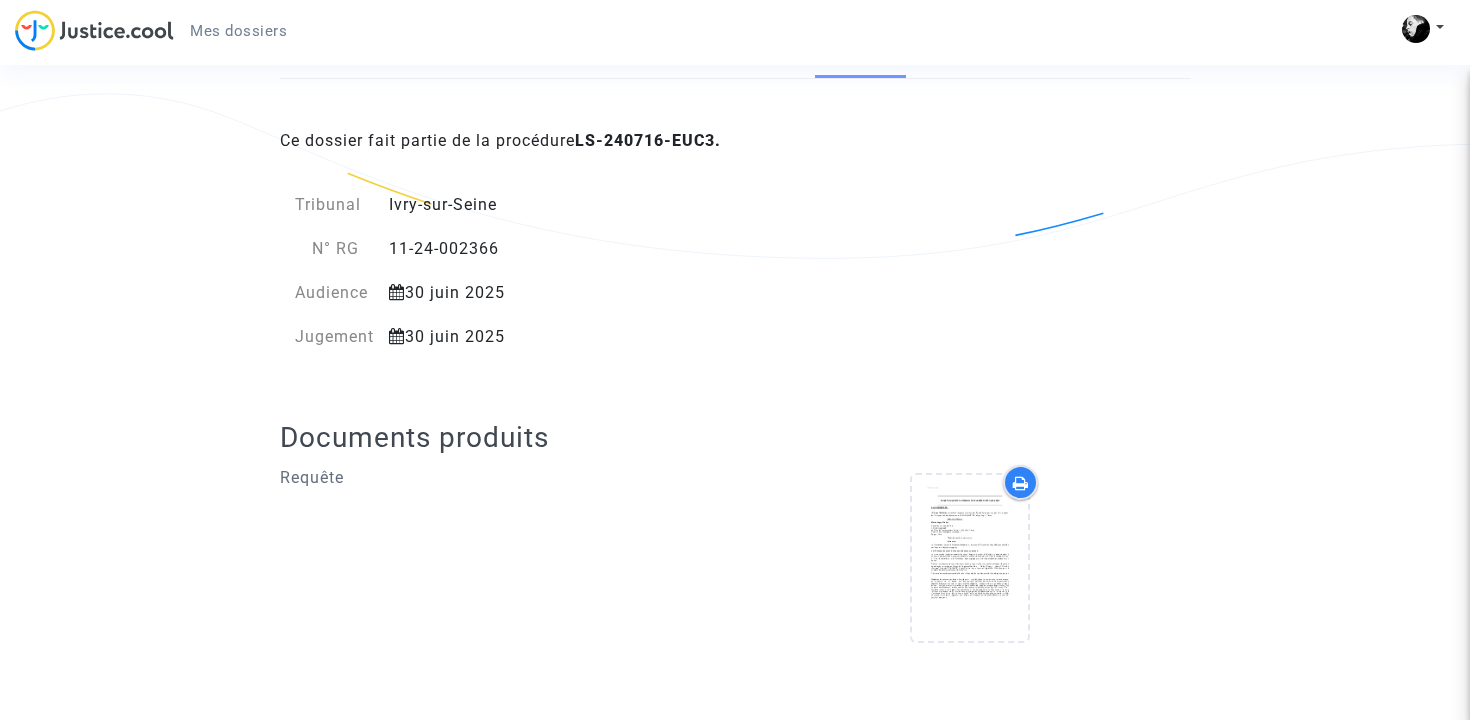 scroll, scrollTop: 0, scrollLeft: 0, axis: both 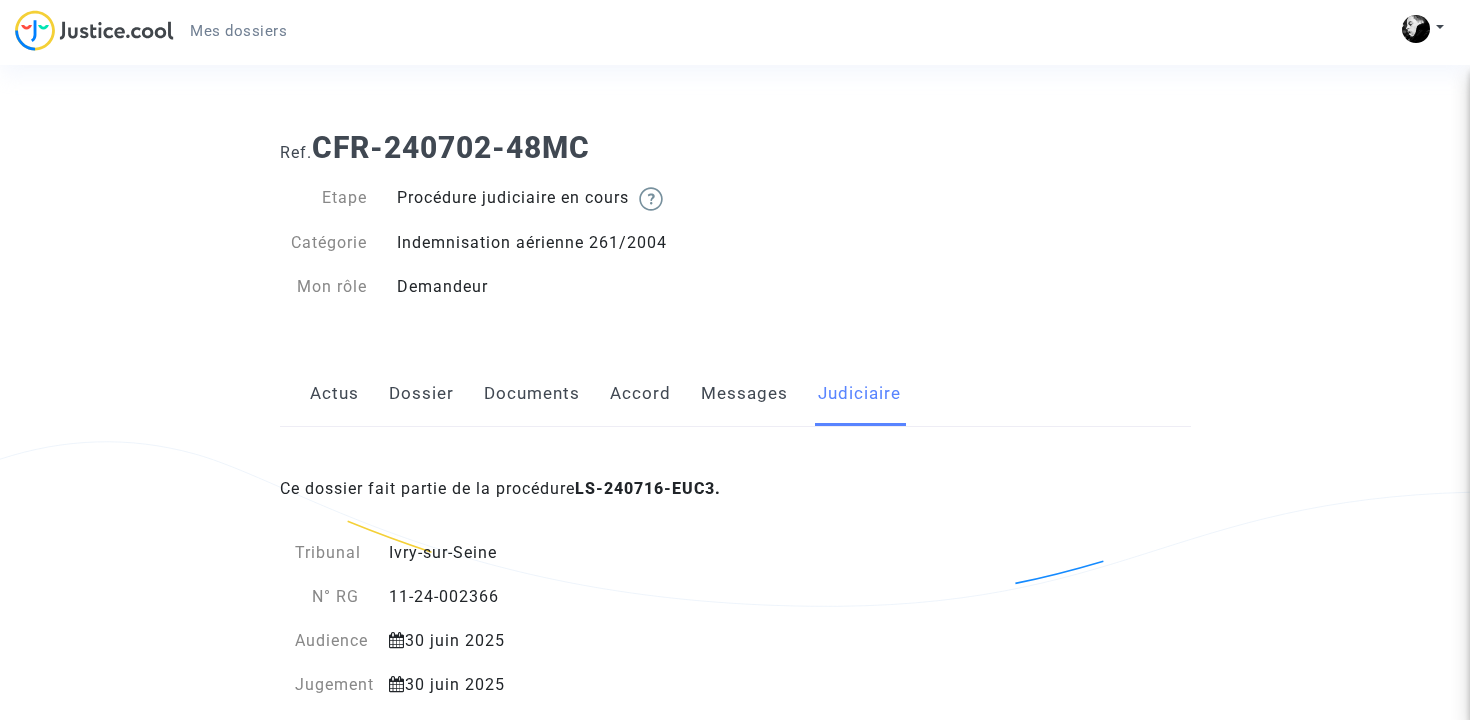click on "Actus" at bounding box center (334, 394) 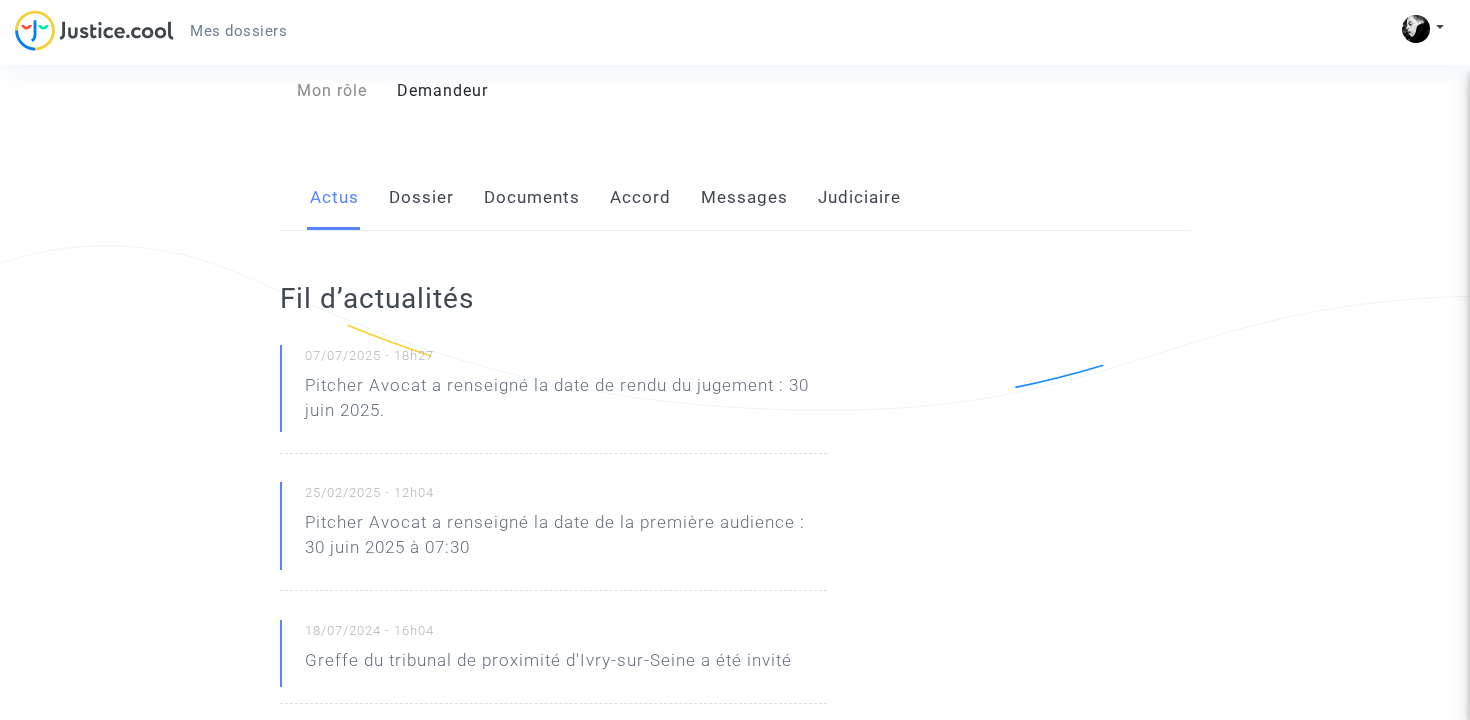 scroll, scrollTop: 199, scrollLeft: 0, axis: vertical 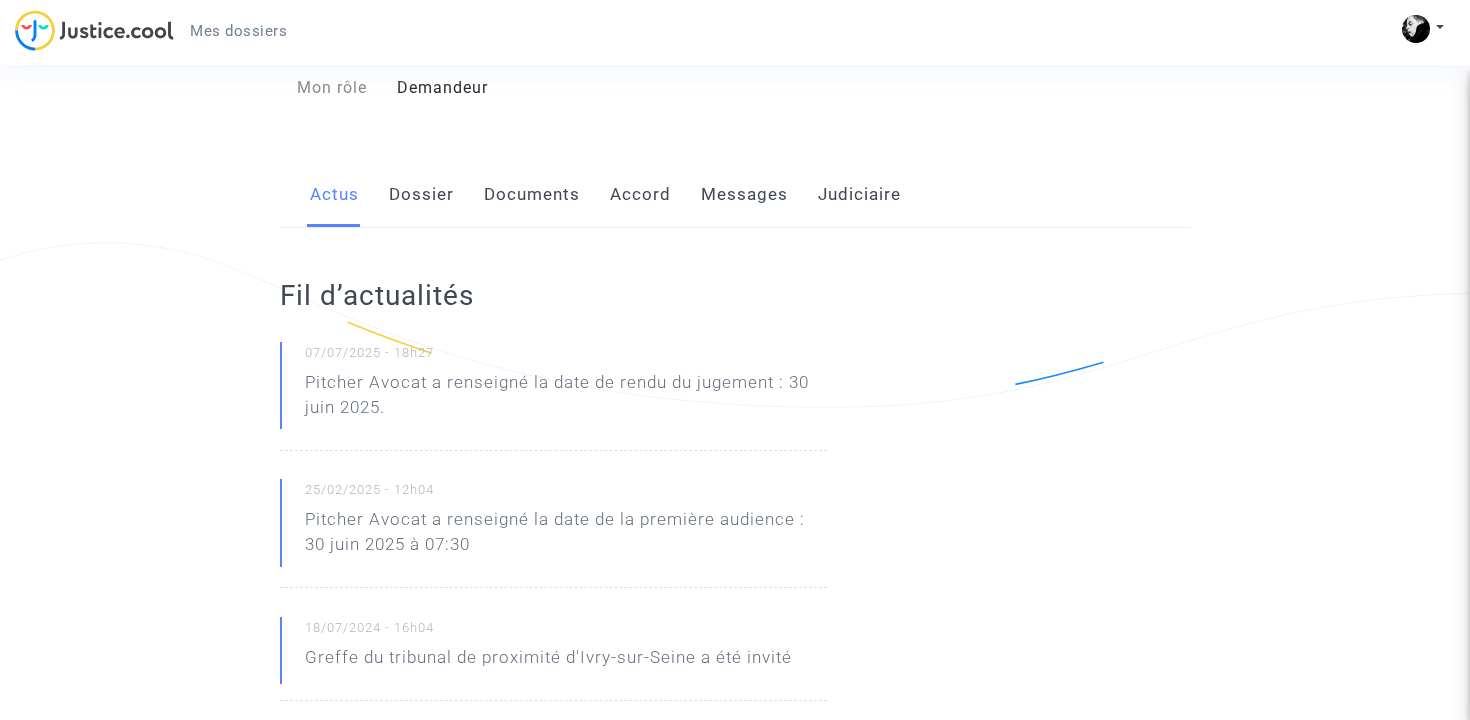 click on "Pitcher Avocat a renseigné la date de rendu du jugement : 30 juin 2025." at bounding box center [566, 400] 